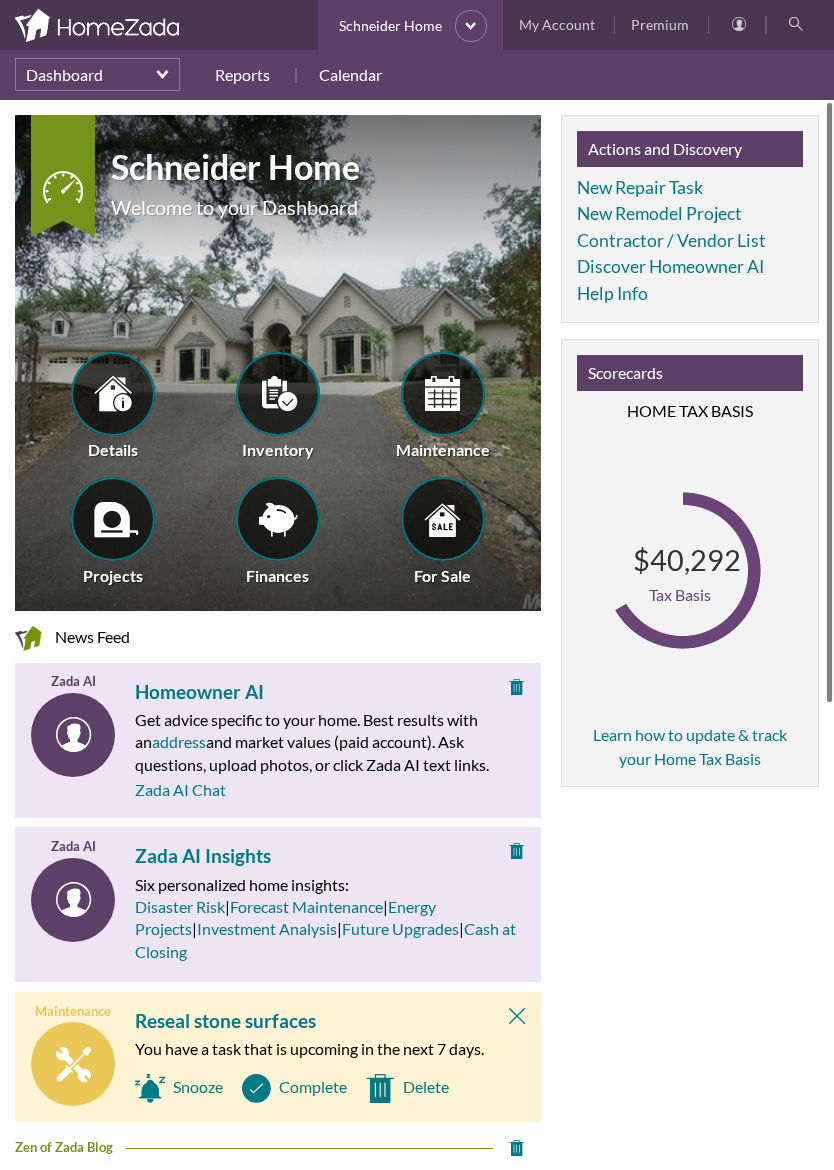 scroll, scrollTop: 0, scrollLeft: 0, axis: both 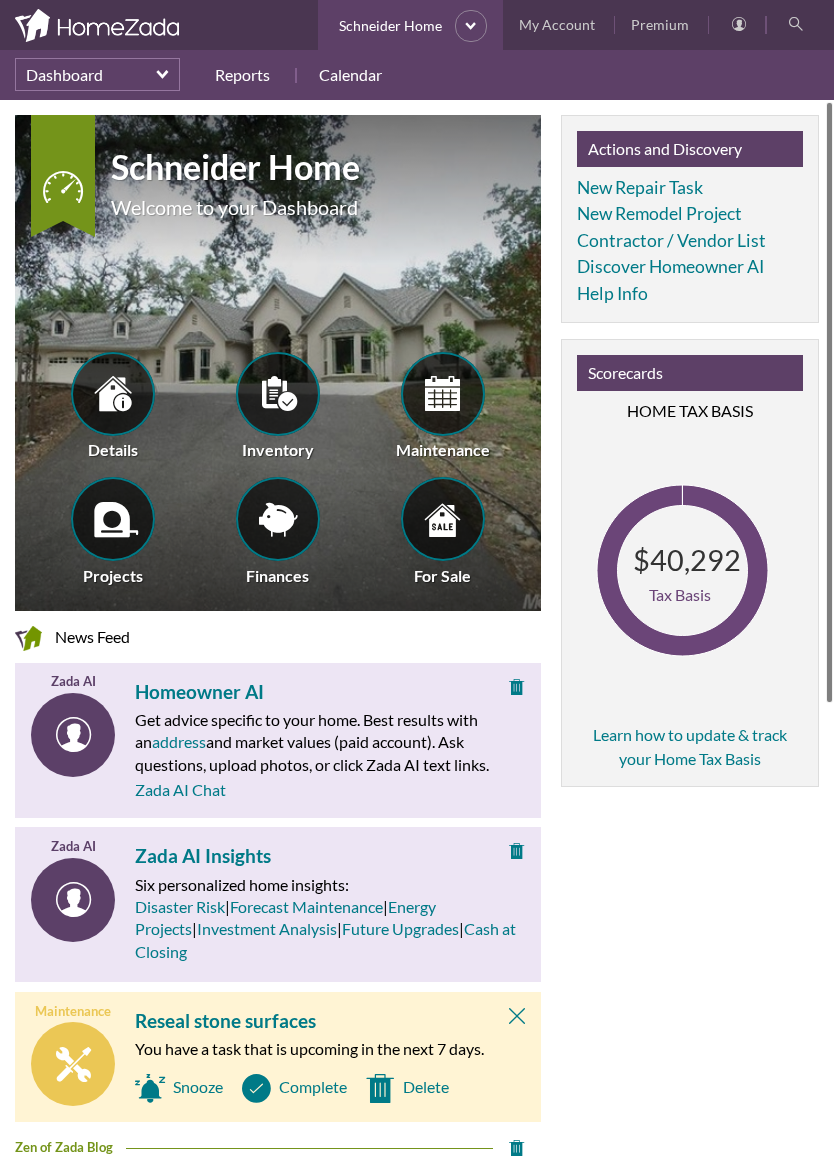 click at bounding box center (278, 393) 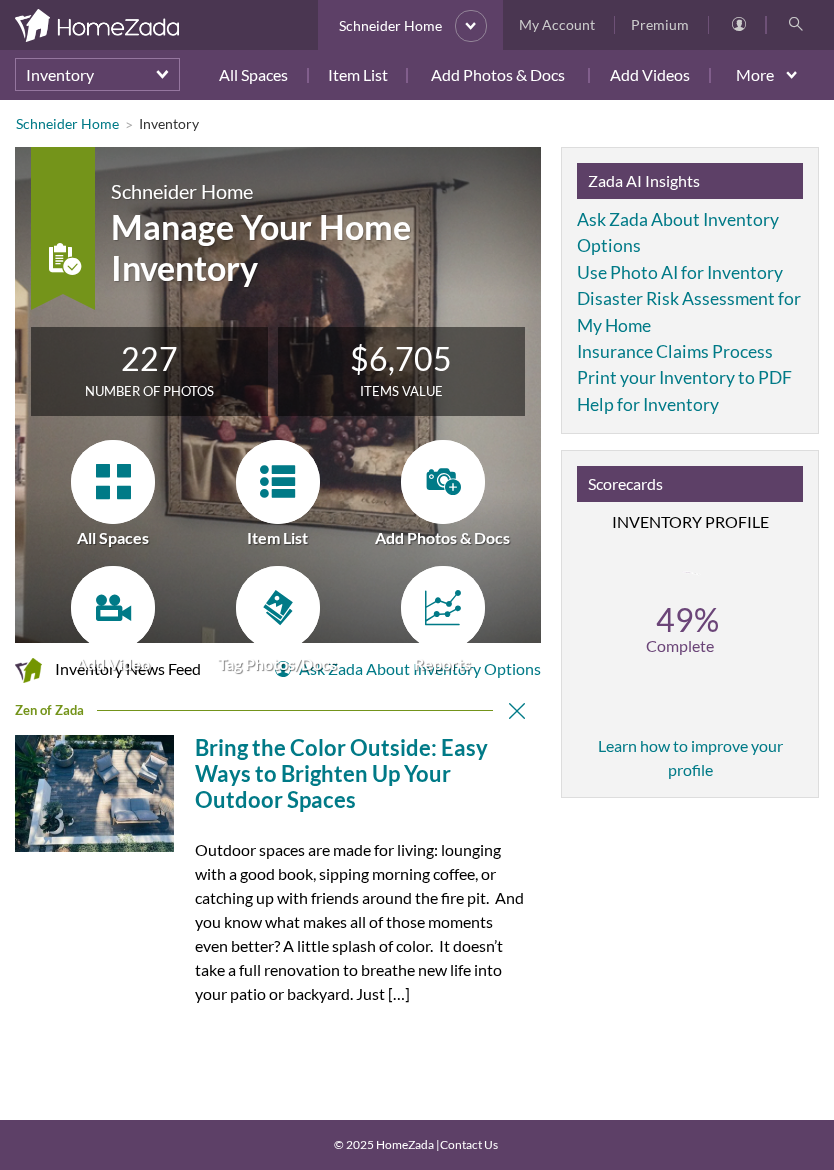 scroll, scrollTop: 0, scrollLeft: 0, axis: both 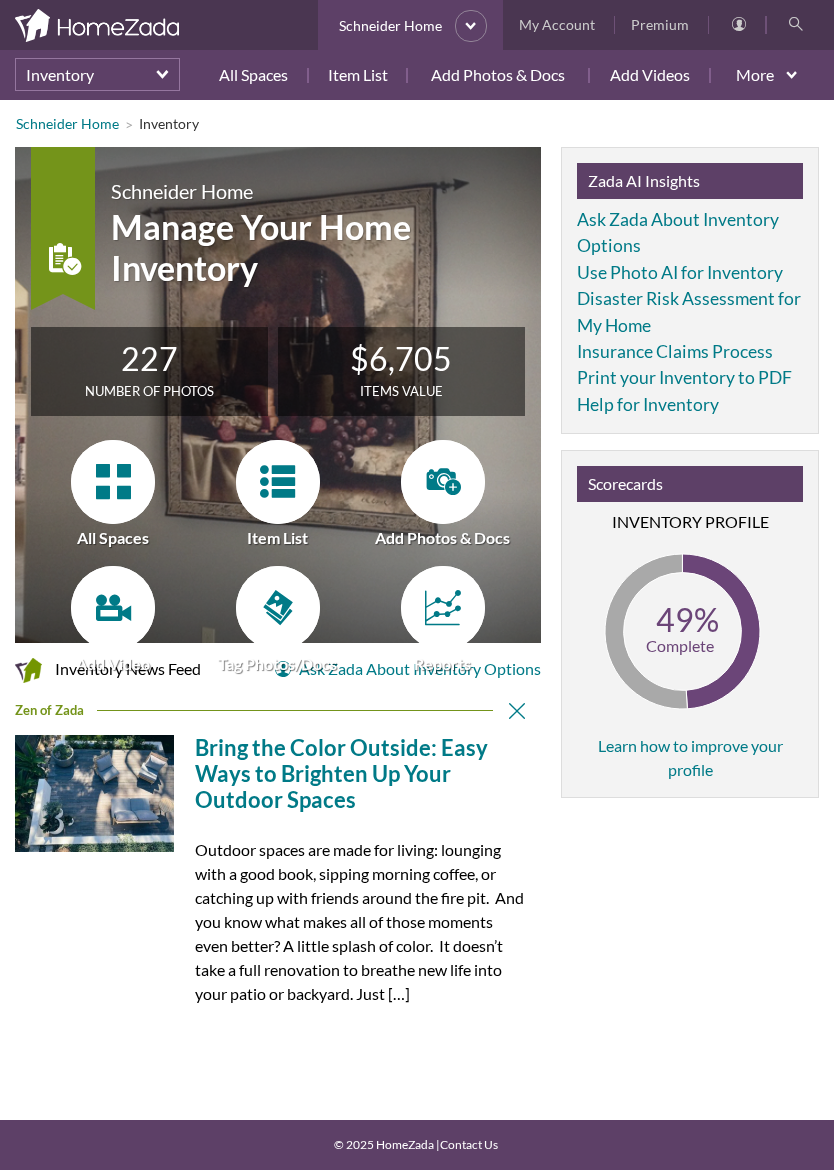 click on "Item List" at bounding box center (358, 75) 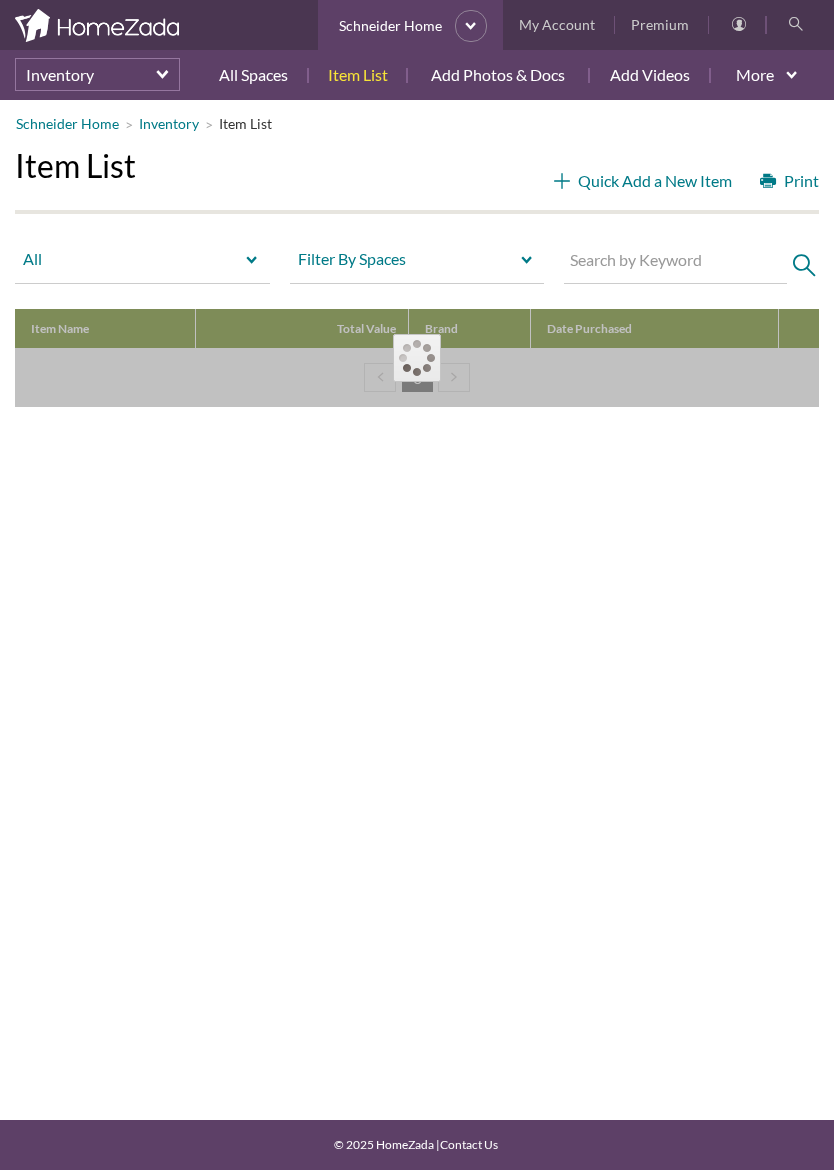 scroll, scrollTop: 0, scrollLeft: 0, axis: both 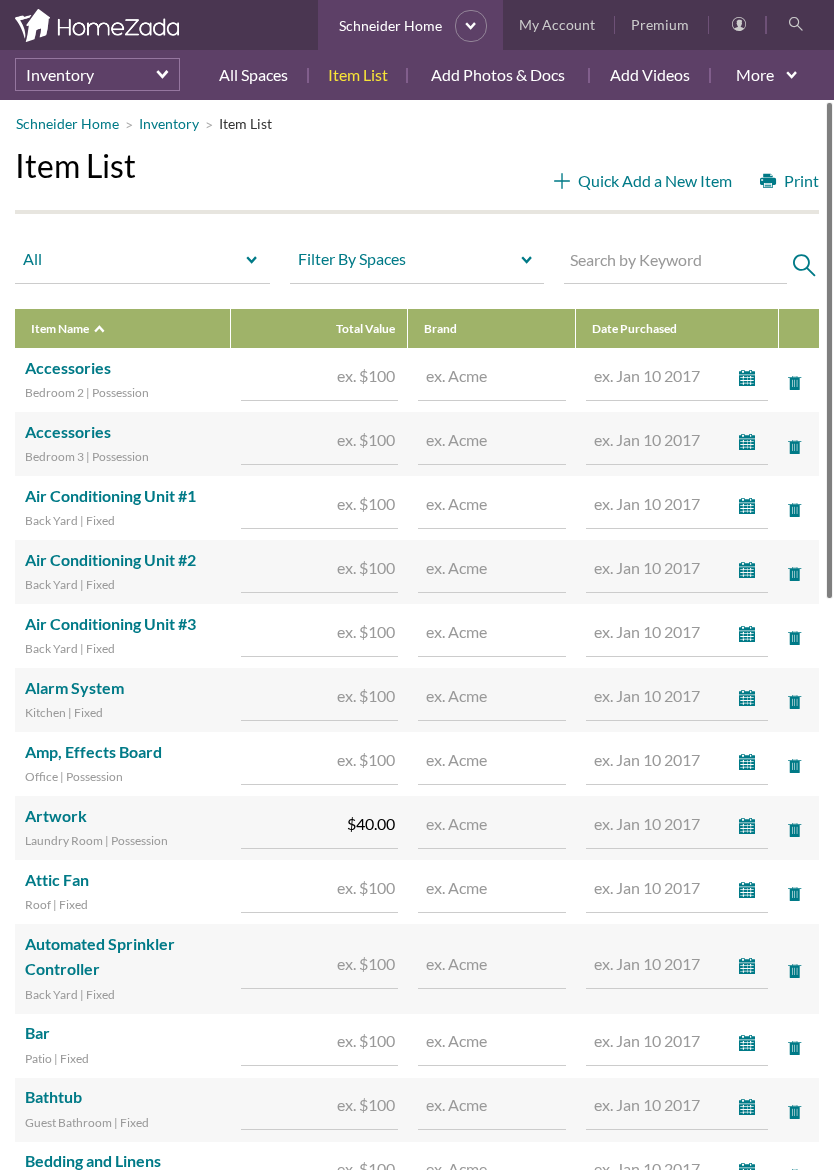 click at bounding box center [662, 964] 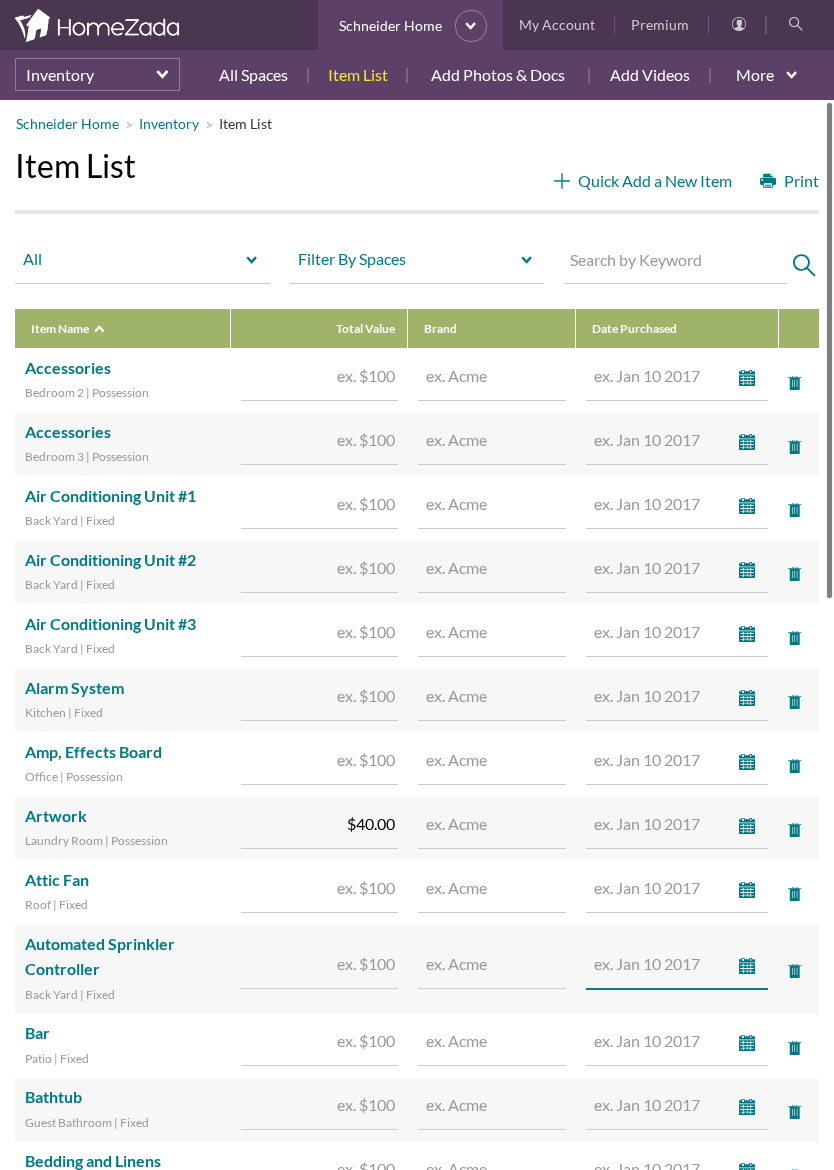 click on "Inventory" at bounding box center [97, 74] 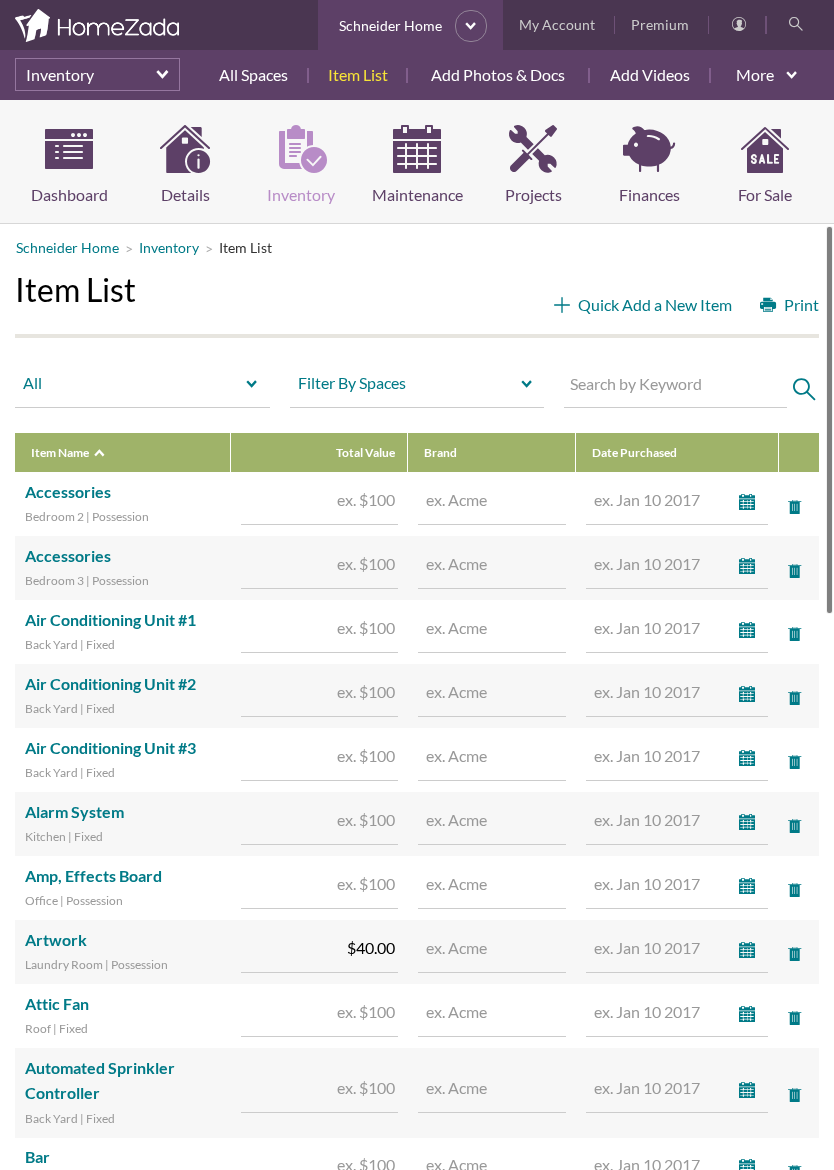 click on "Property  Details" at bounding box center (185, 166) 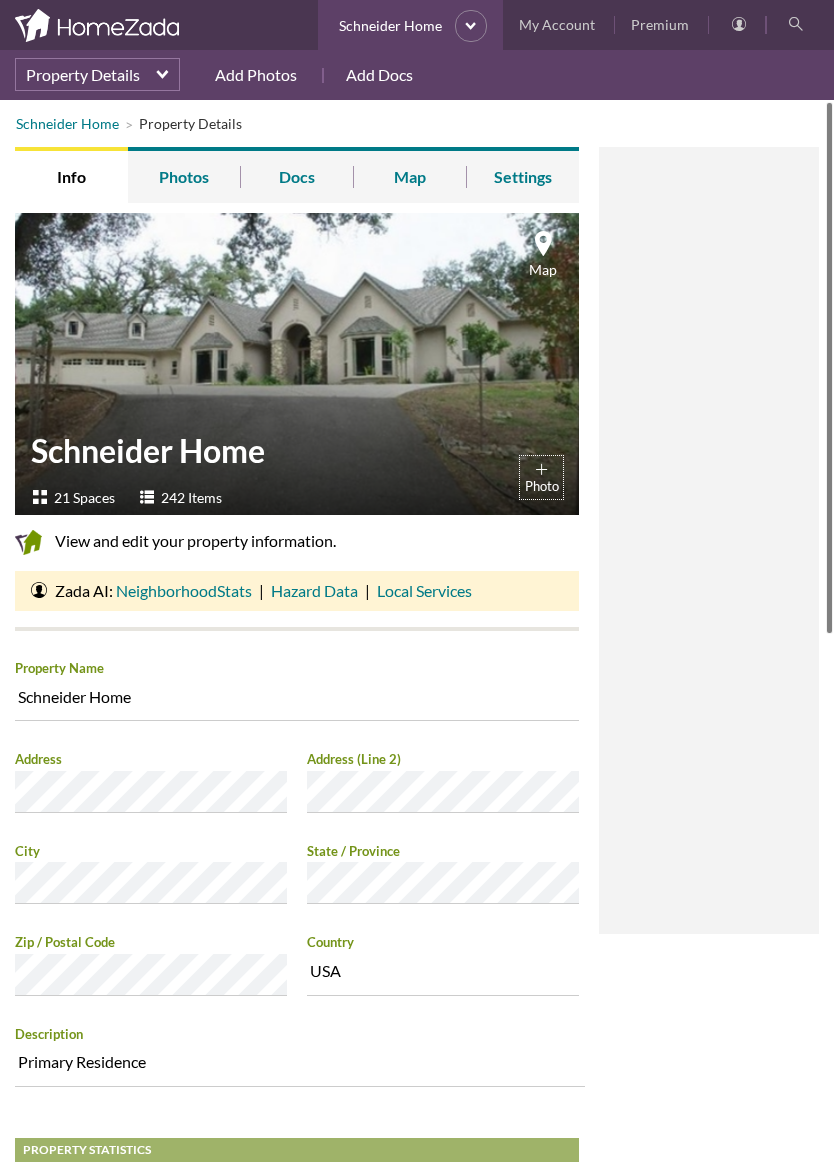 scroll, scrollTop: 0, scrollLeft: 0, axis: both 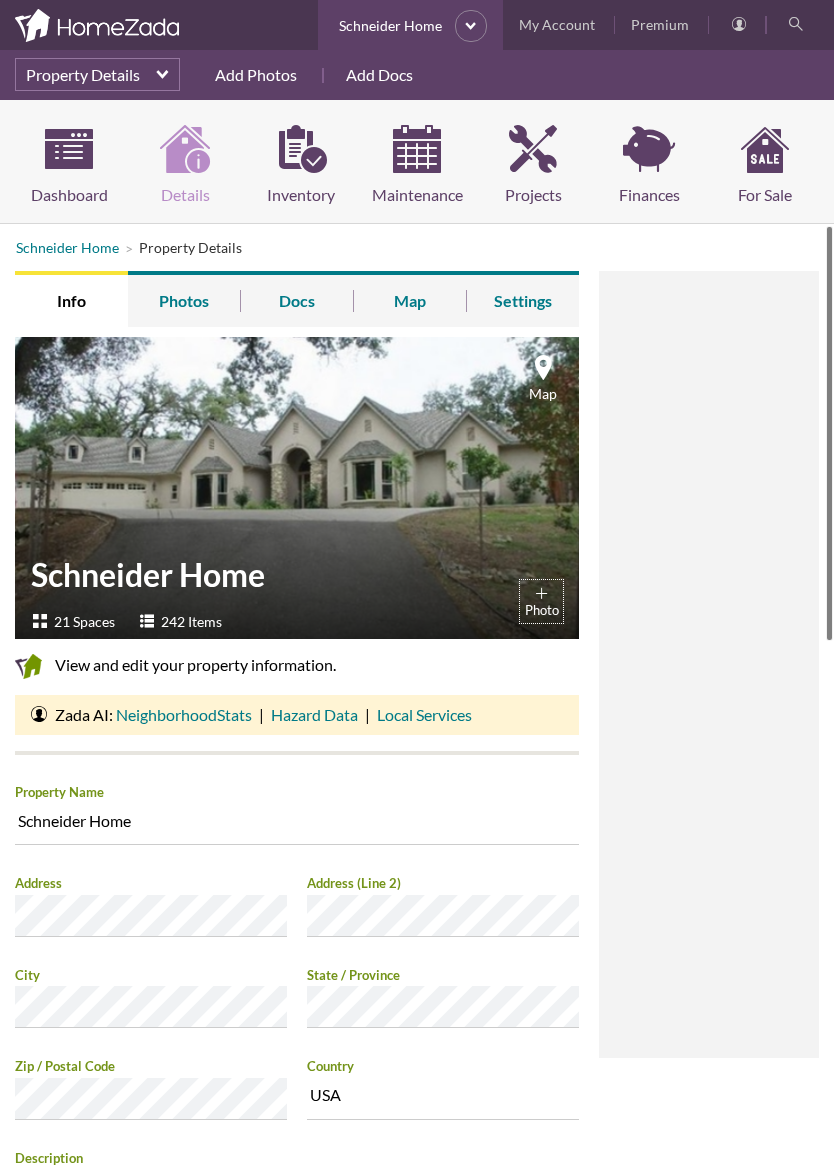click on "Inventory" at bounding box center [301, 166] 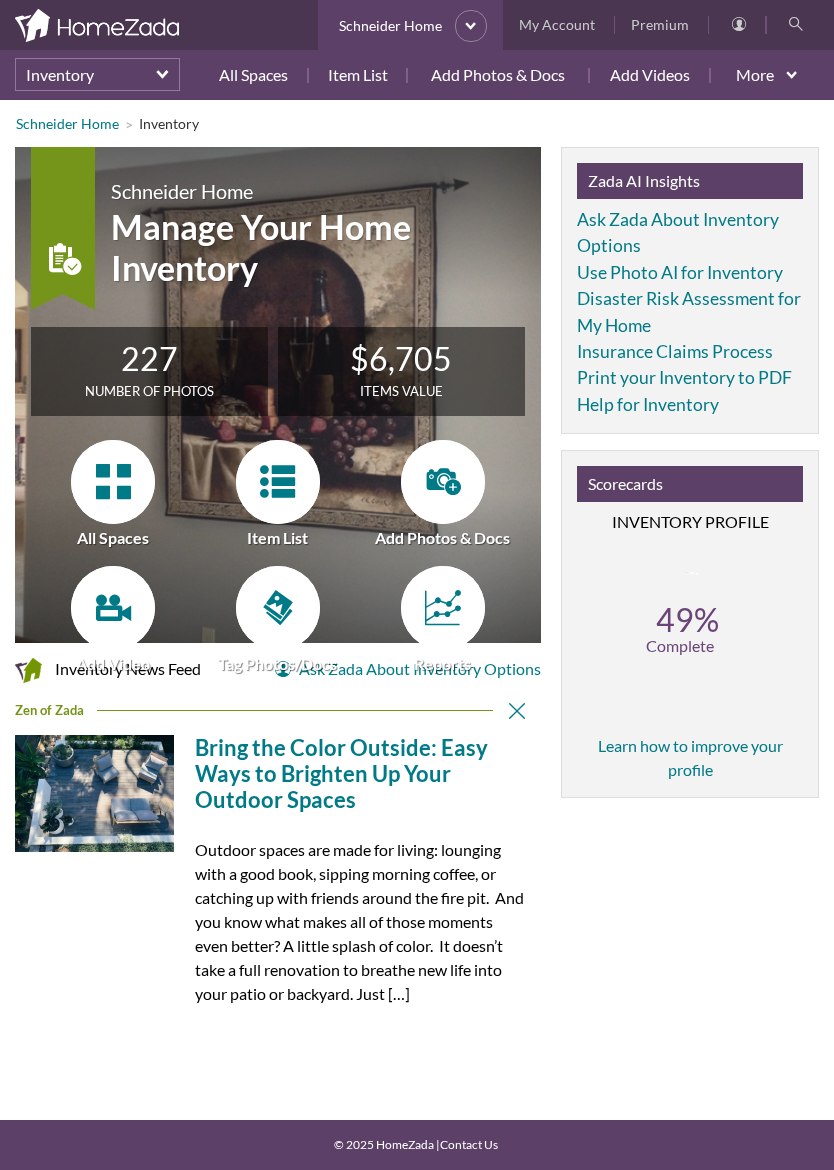 scroll, scrollTop: 0, scrollLeft: 0, axis: both 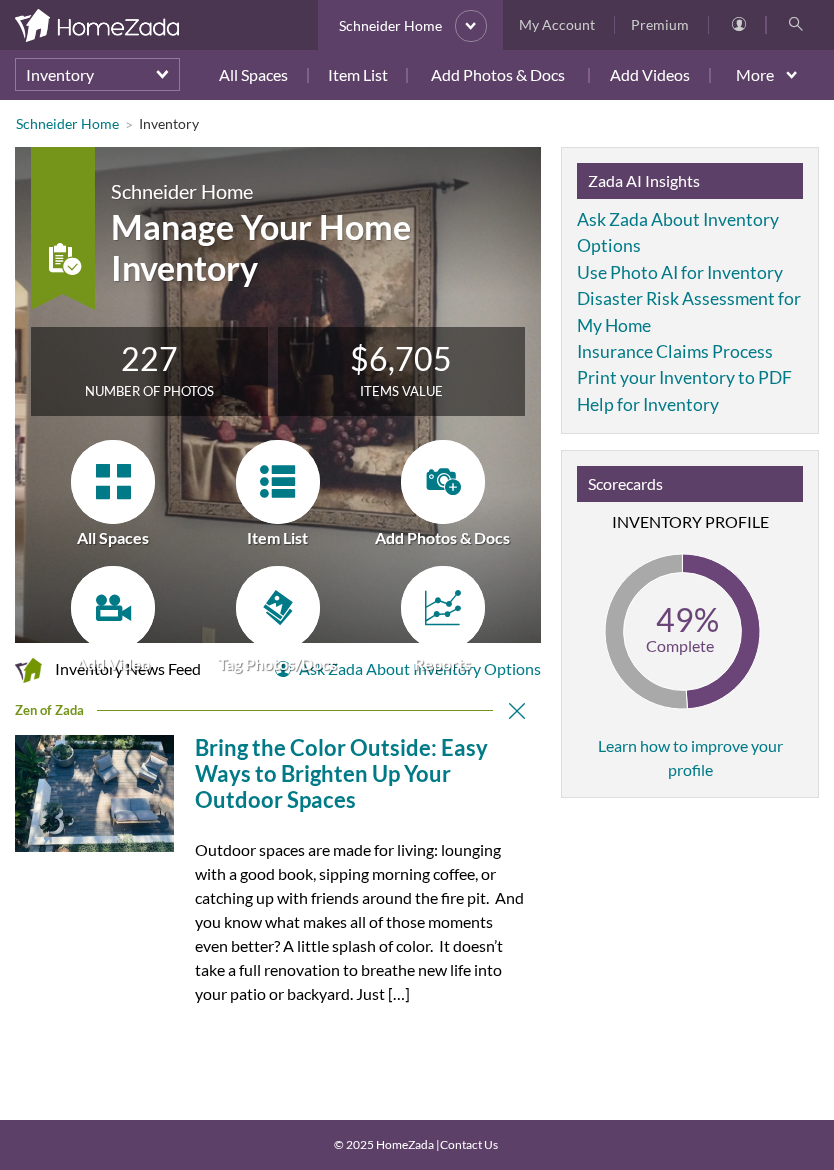 click on "select" at bounding box center [471, 27] 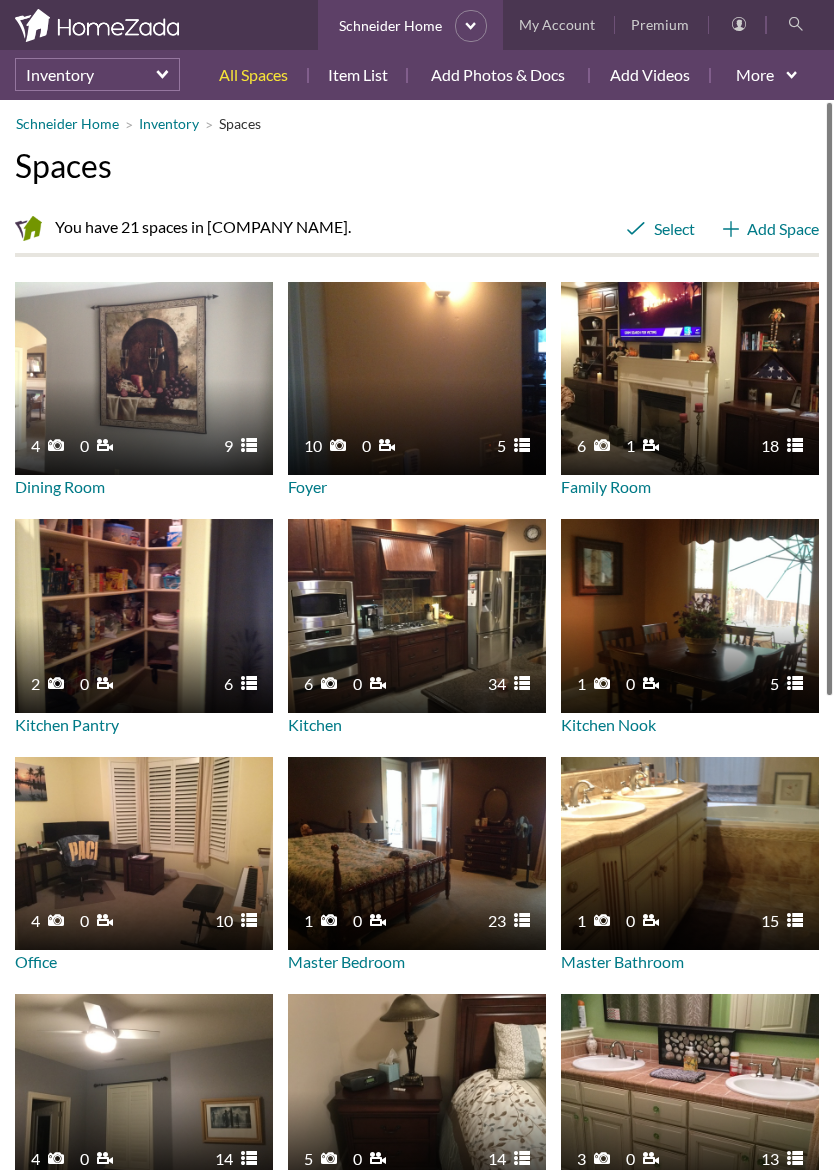 scroll, scrollTop: 0, scrollLeft: 0, axis: both 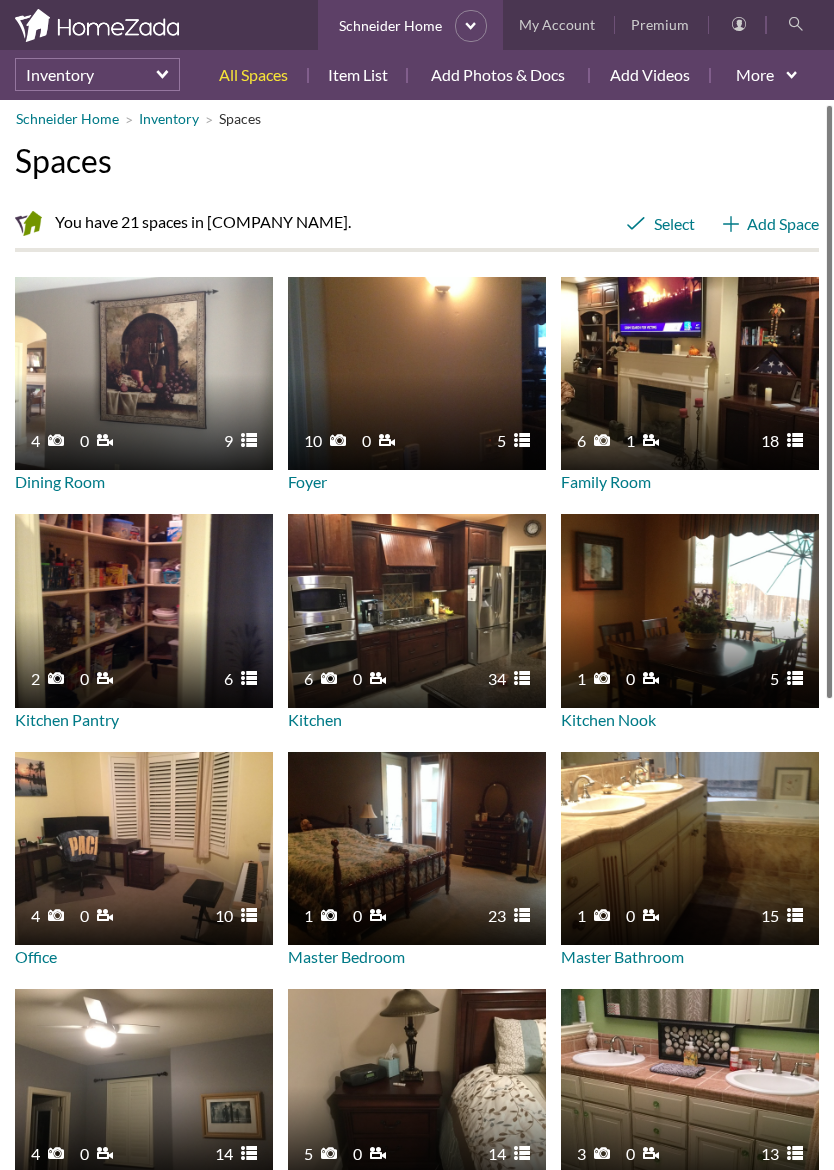 click on "3 13 0" at bounding box center (690, 1085) 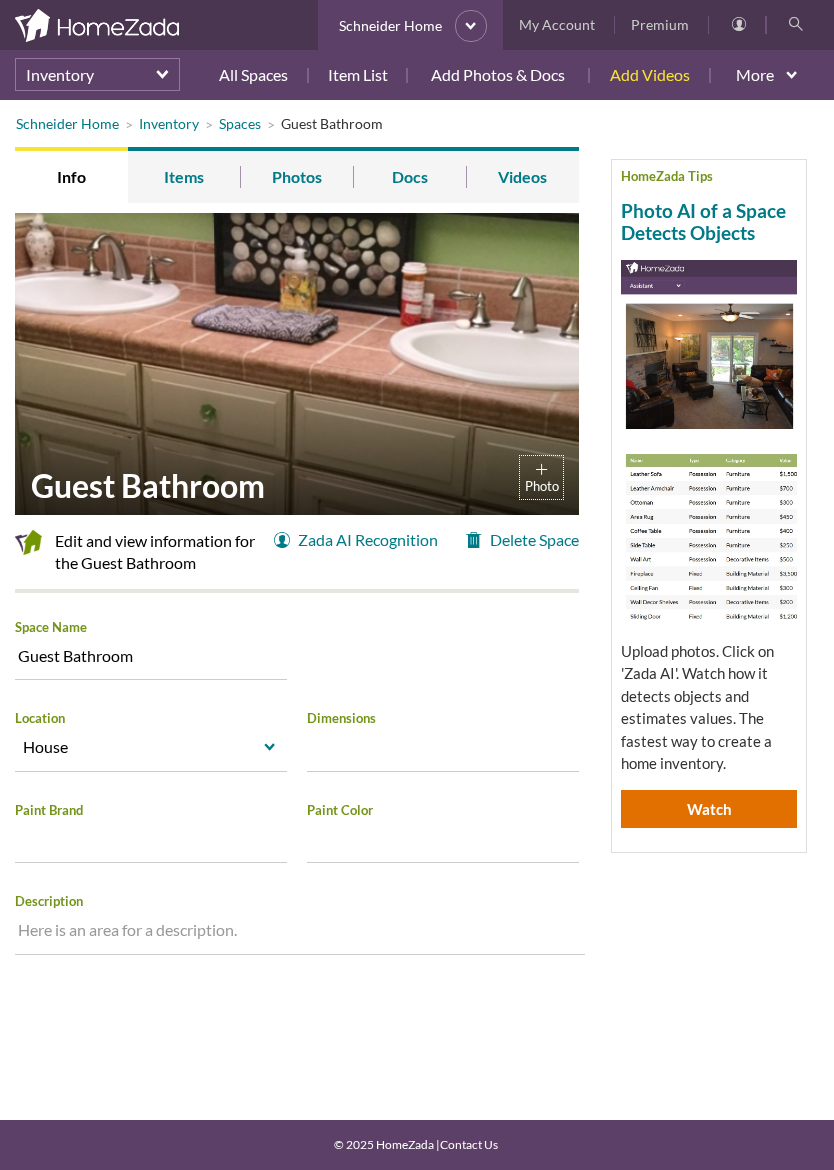 scroll, scrollTop: 0, scrollLeft: 0, axis: both 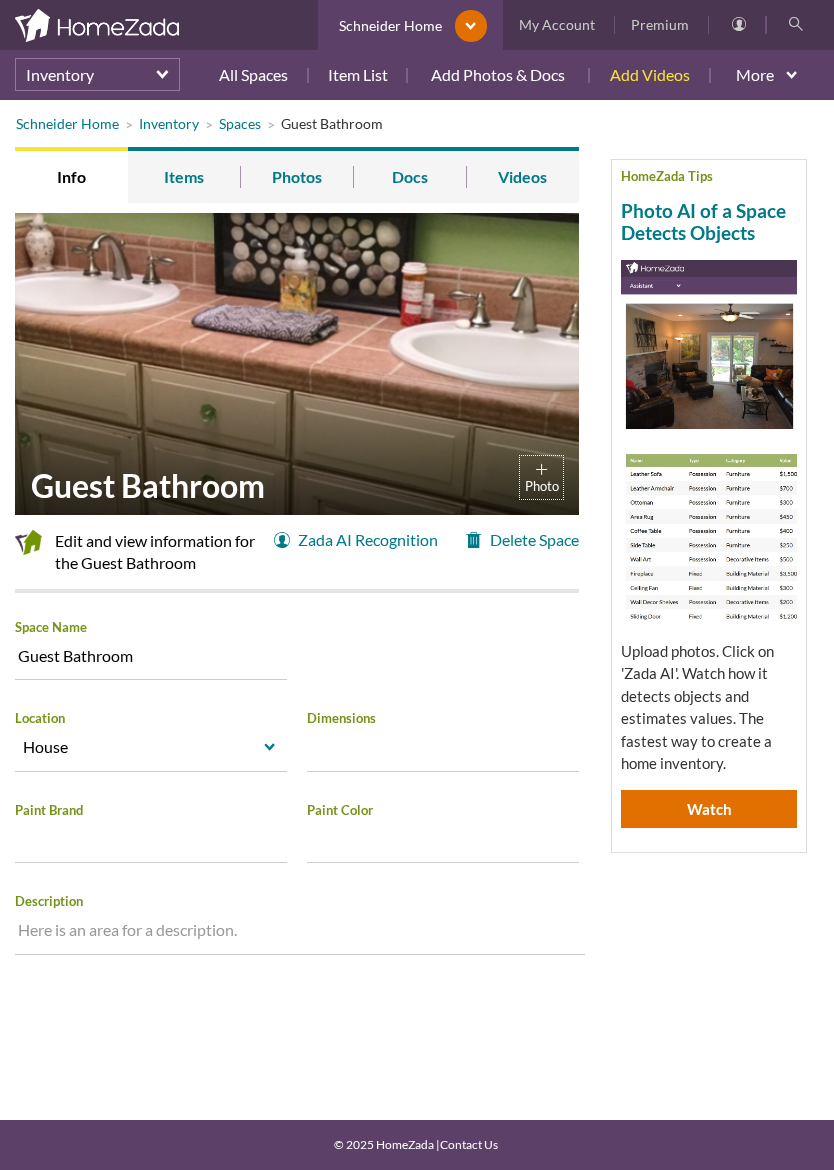 click on "select" at bounding box center (471, 27) 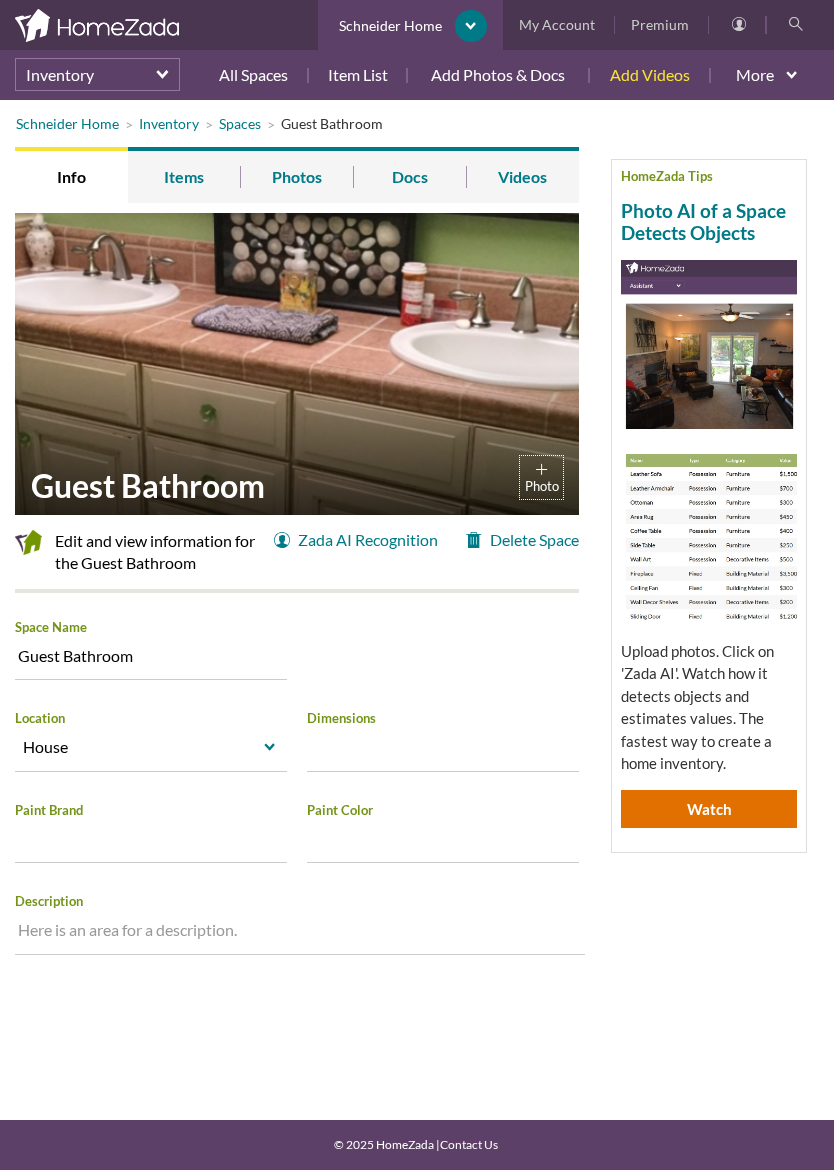 click at bounding box center (297, 363) 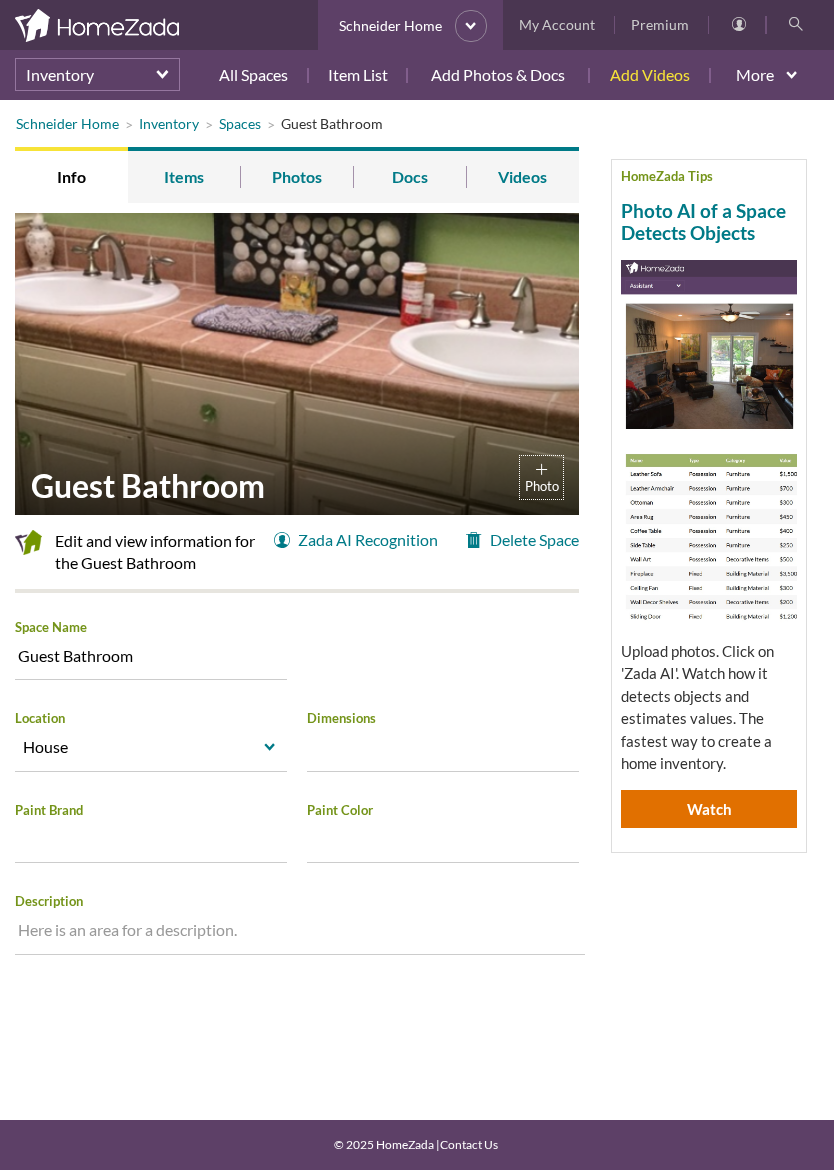 click on "Inventory" at bounding box center [97, 74] 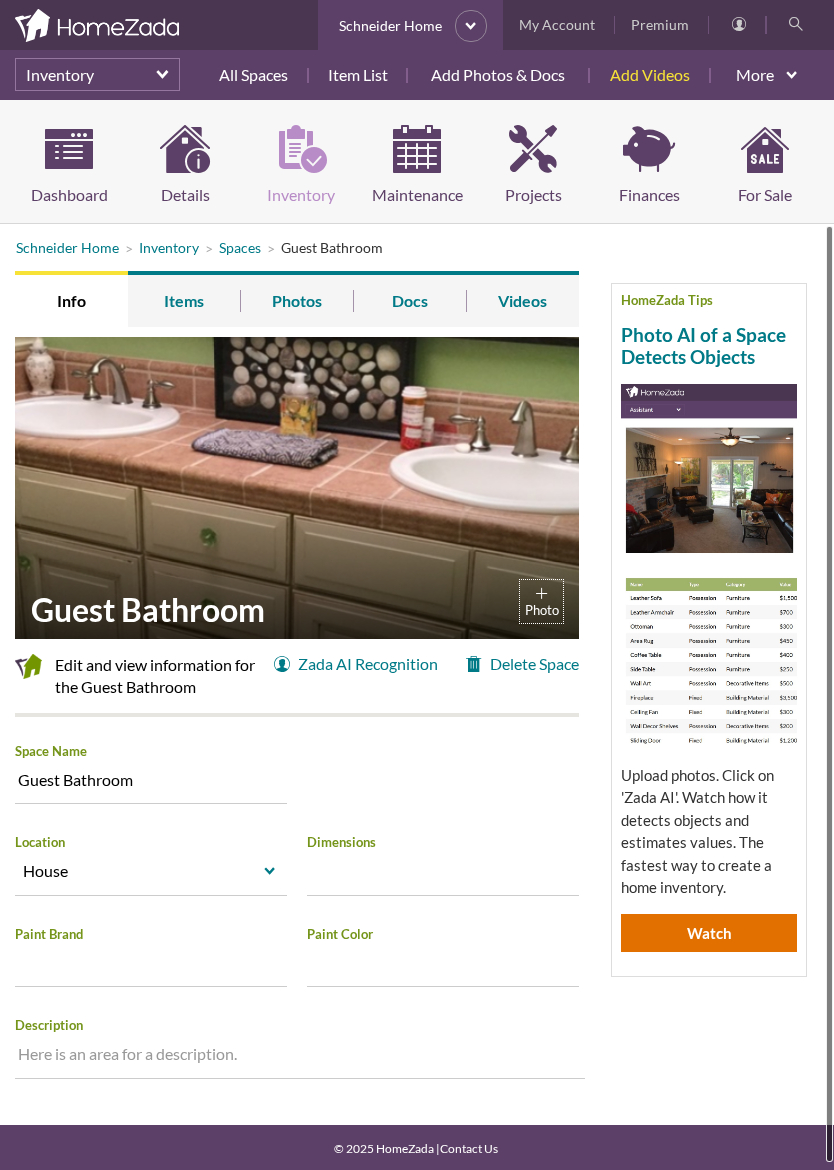 click on "Inventory" at bounding box center (301, 166) 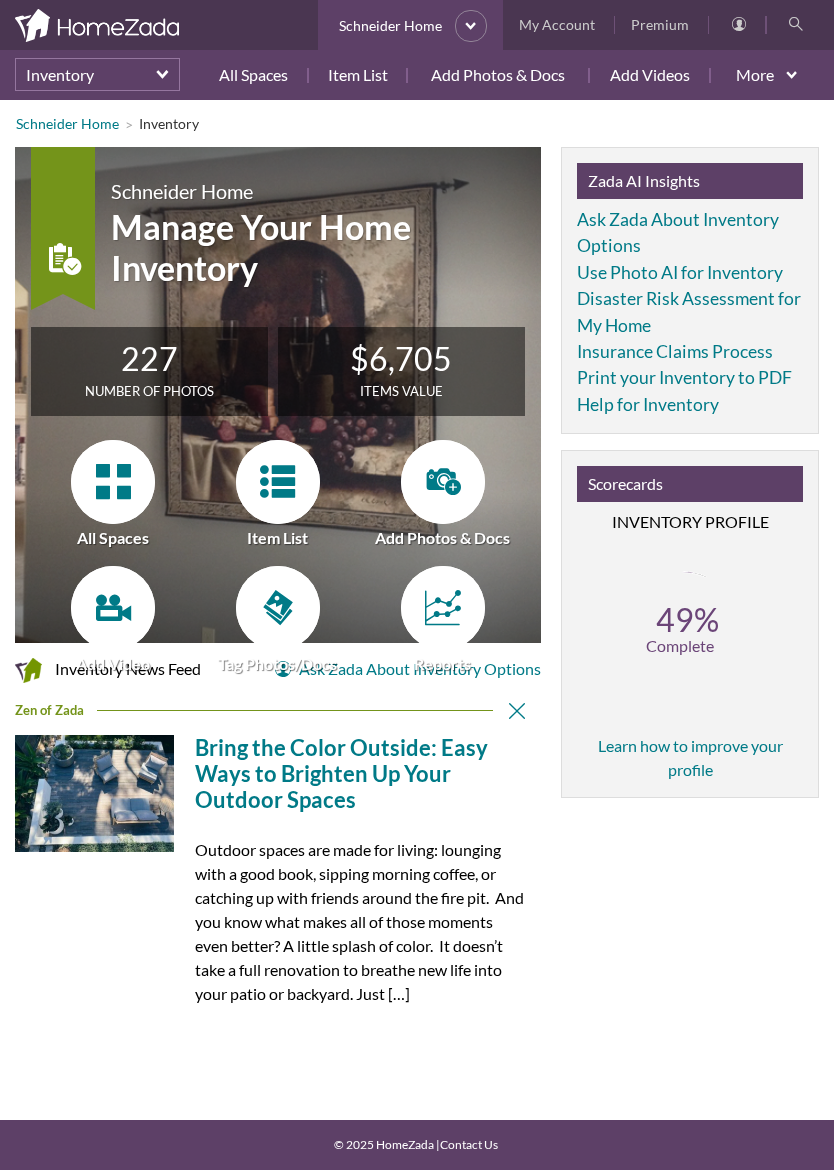 scroll, scrollTop: 0, scrollLeft: 0, axis: both 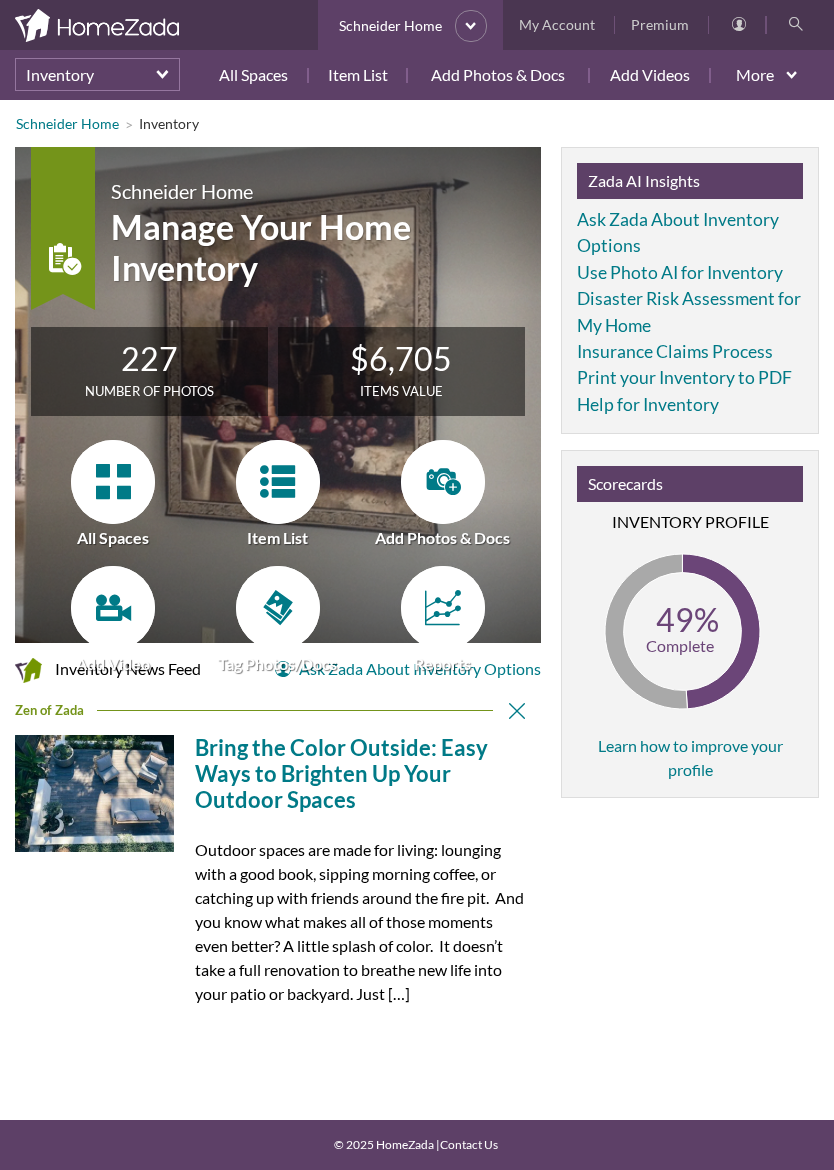 click at bounding box center (113, 481) 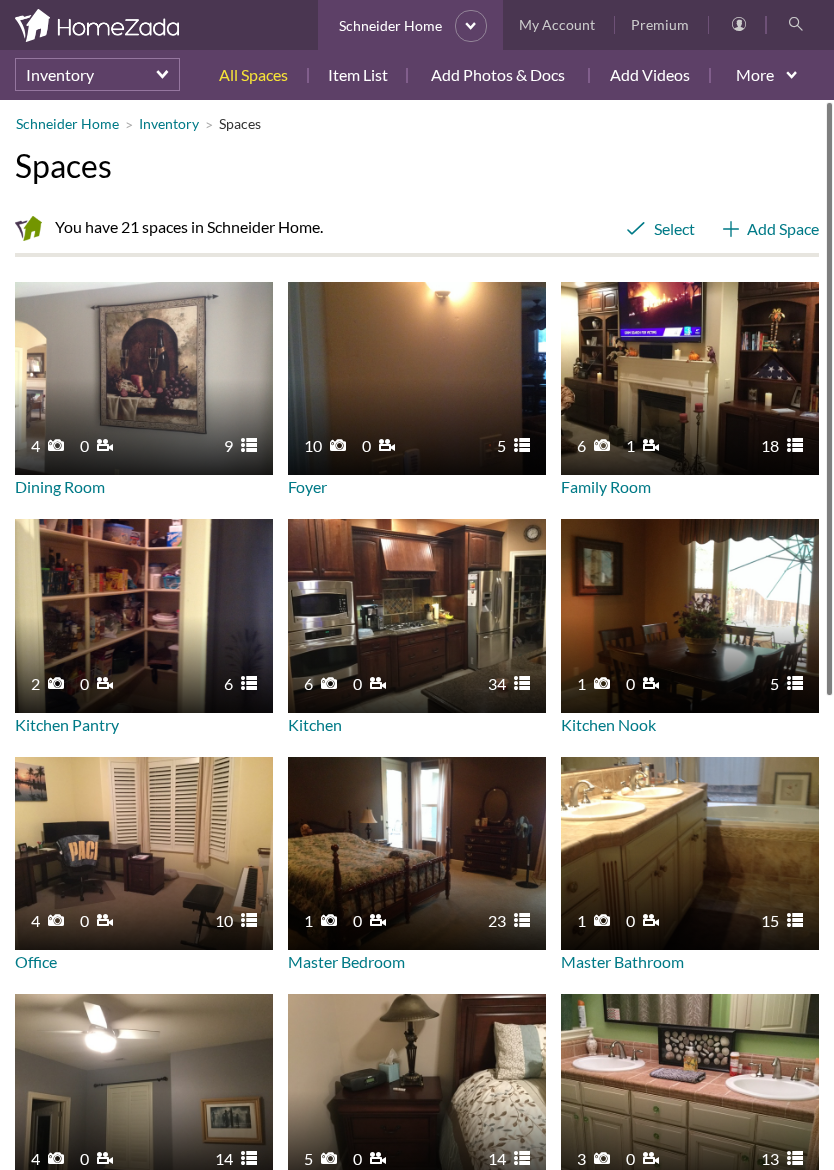 scroll, scrollTop: 0, scrollLeft: 0, axis: both 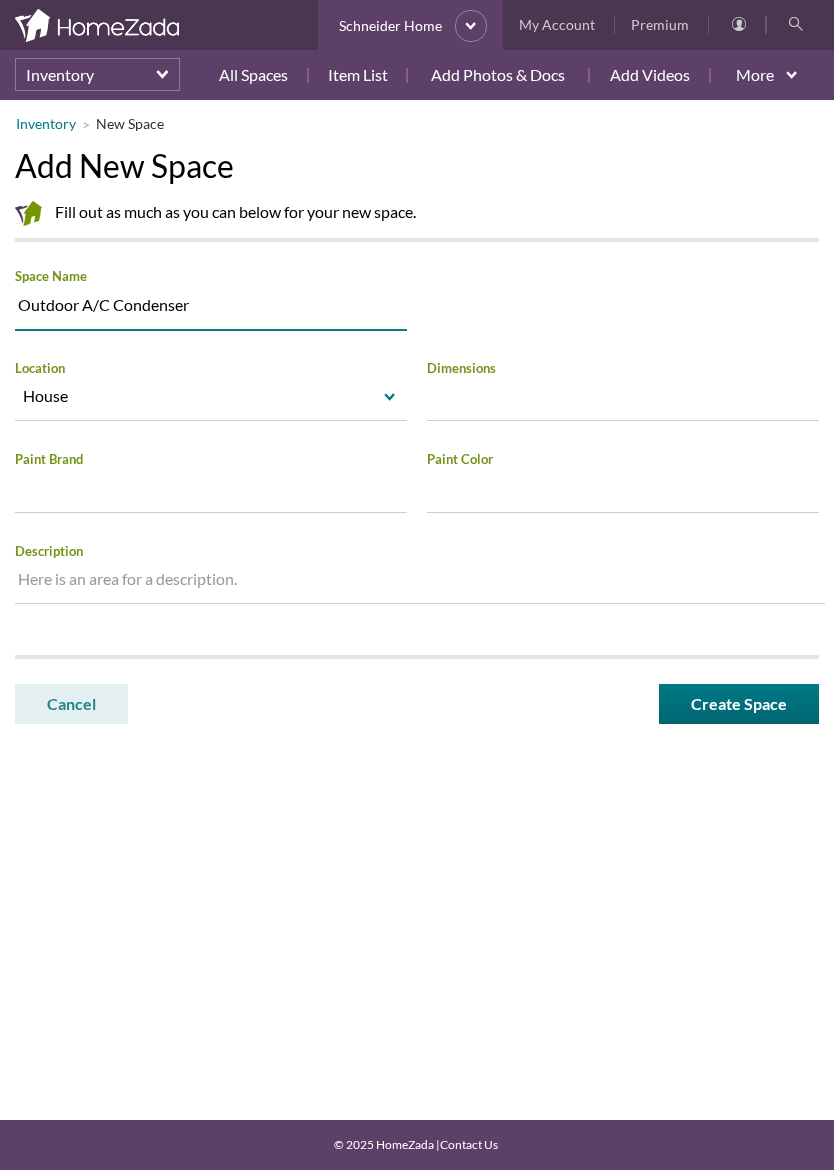 click on "select" at bounding box center [390, 398] 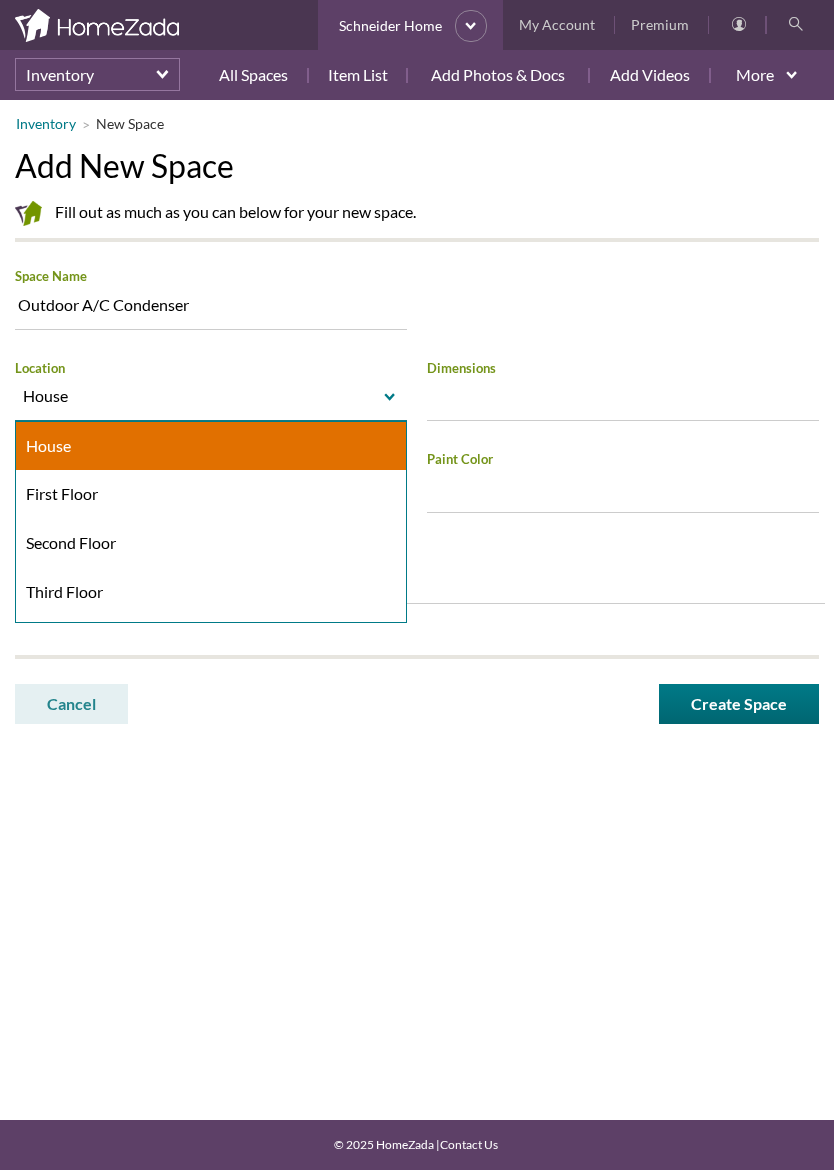 click on "House" at bounding box center (211, 446) 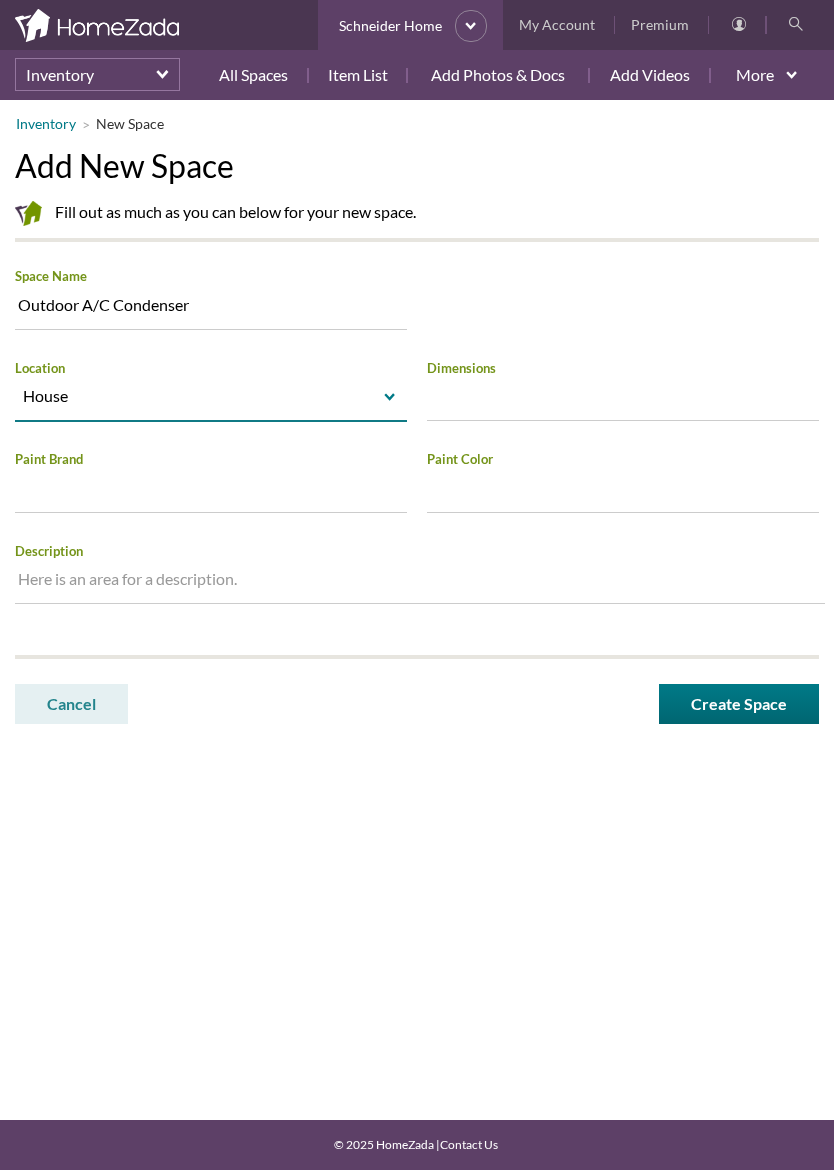 click on "Create Space" at bounding box center (739, 704) 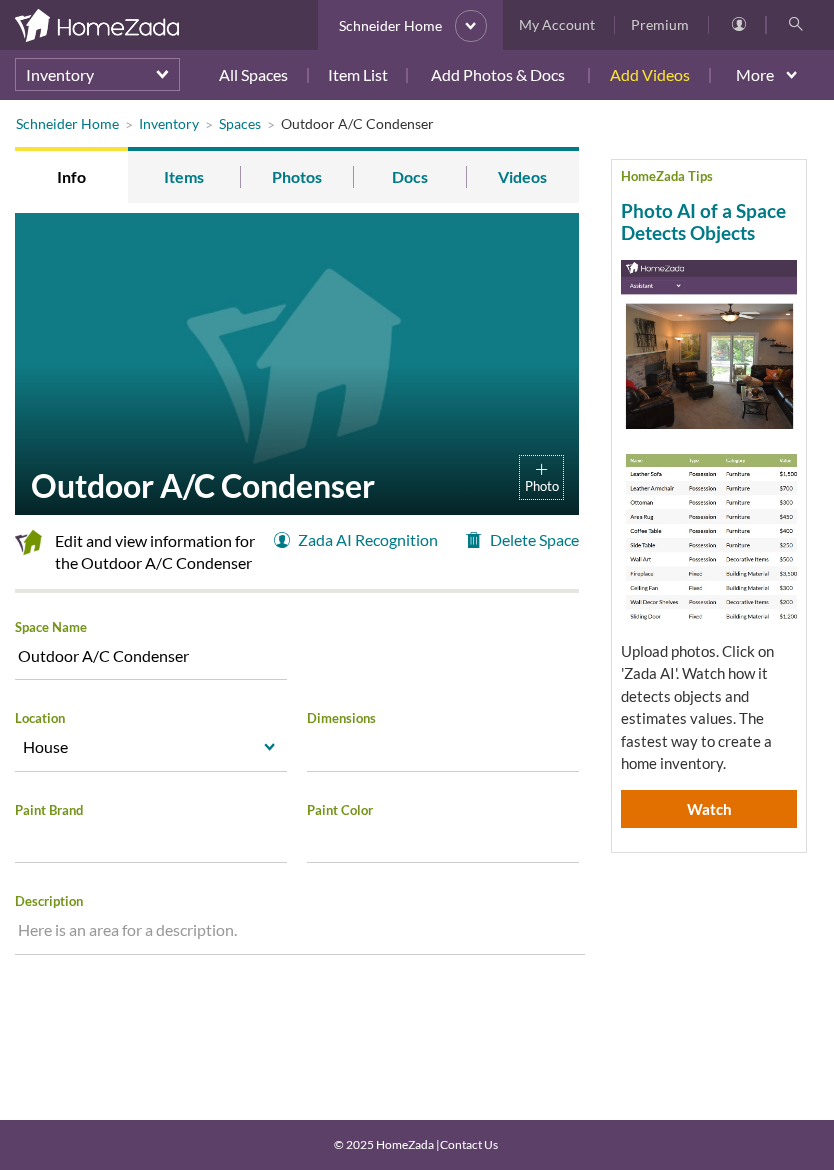 scroll, scrollTop: 0, scrollLeft: 0, axis: both 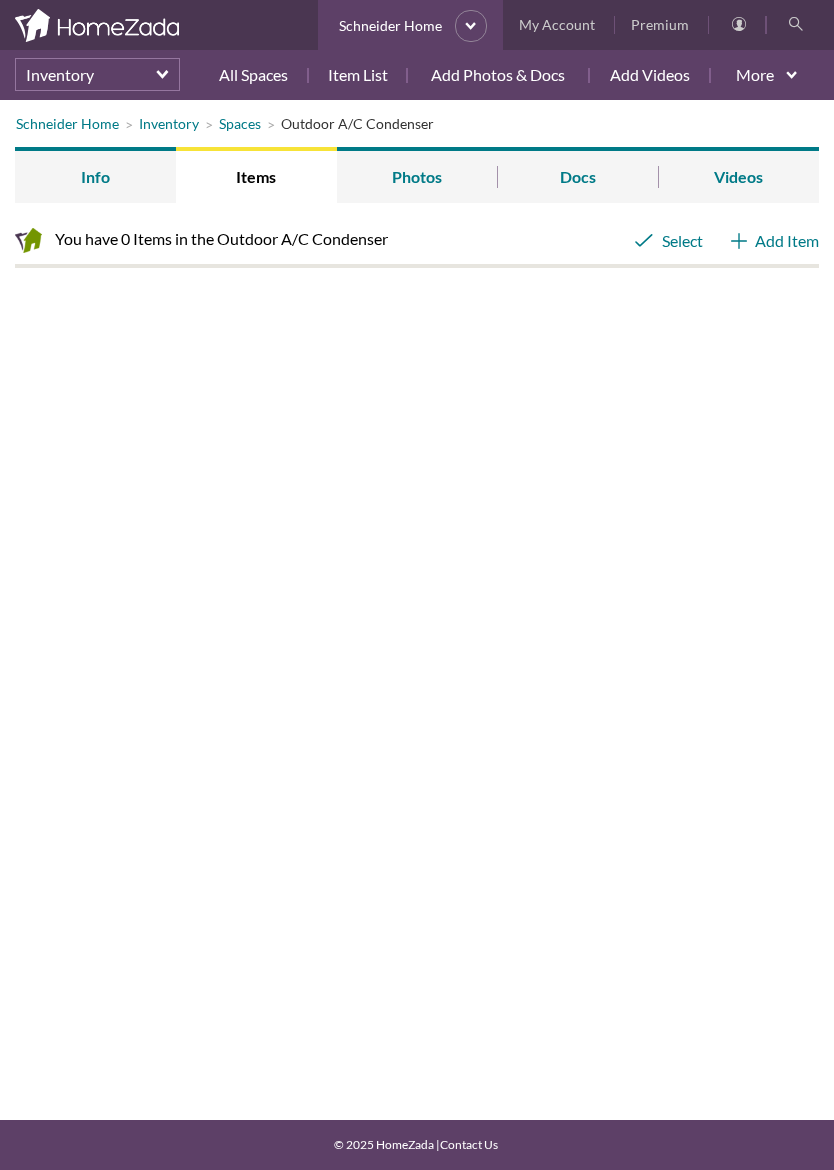 click on "Add Item" at bounding box center (775, 241) 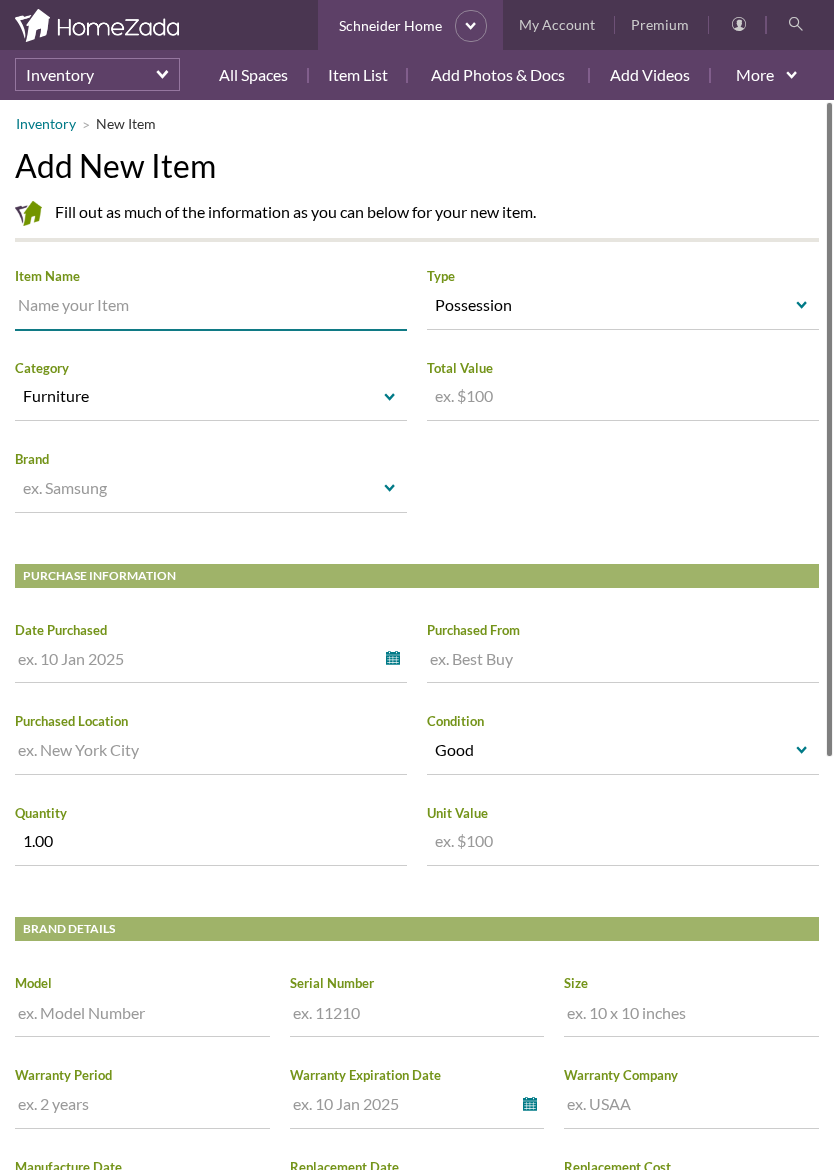 scroll, scrollTop: 0, scrollLeft: 0, axis: both 